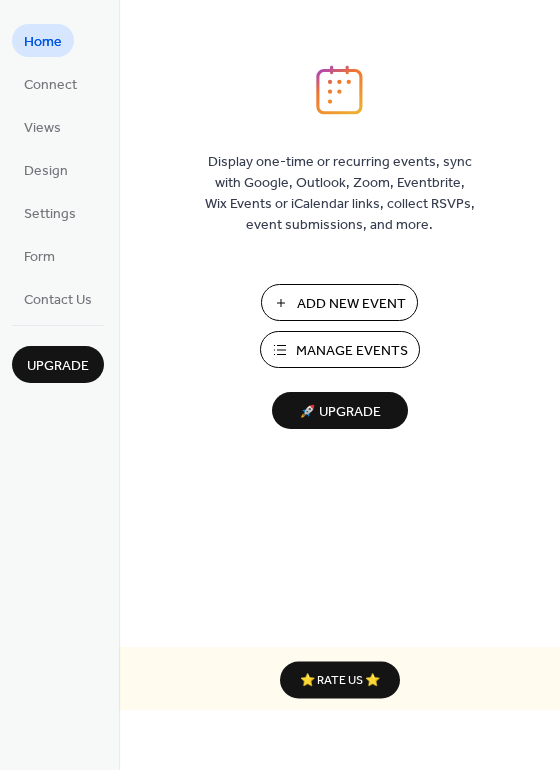 scroll, scrollTop: 0, scrollLeft: 0, axis: both 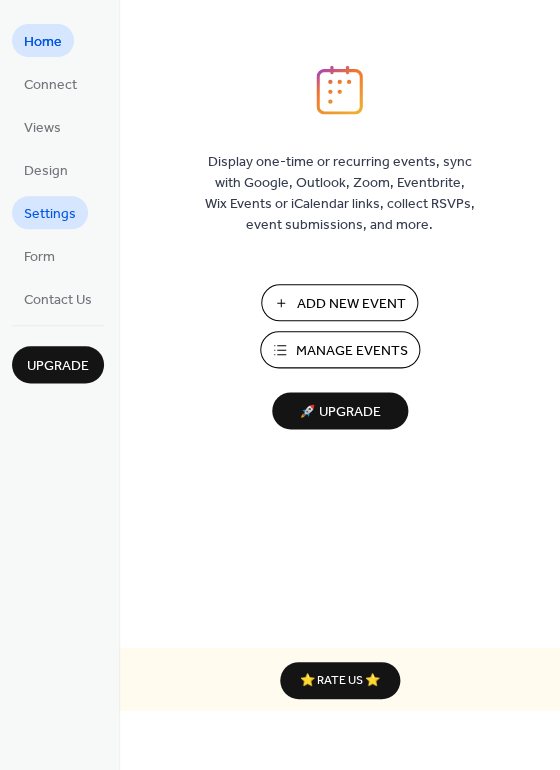 click on "Settings" at bounding box center [50, 214] 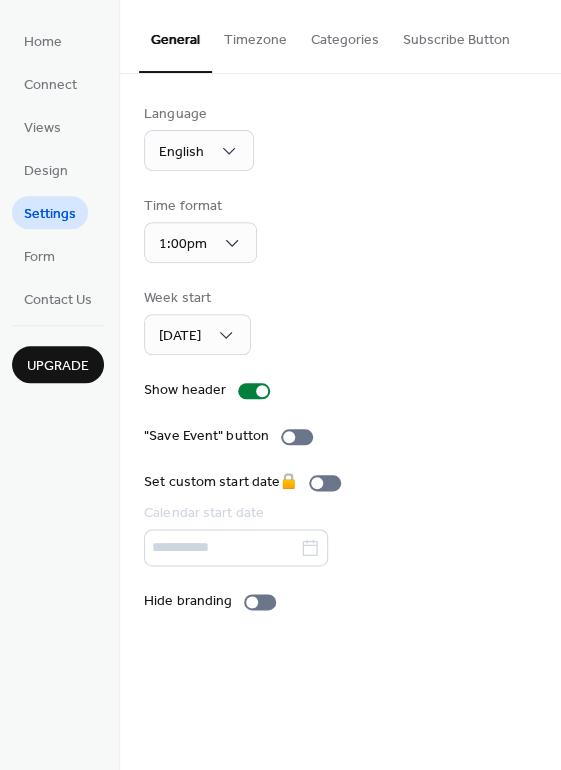 click on "Categories" at bounding box center [345, 35] 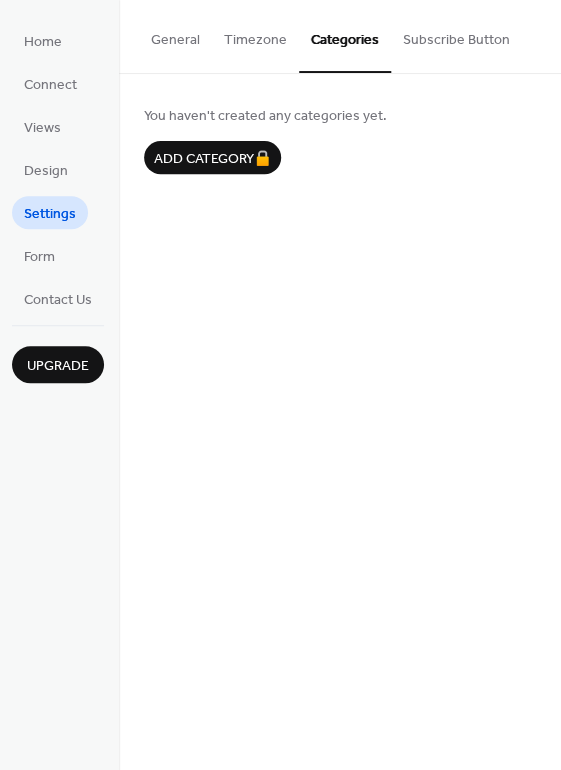 click on "Timezone" at bounding box center [255, 35] 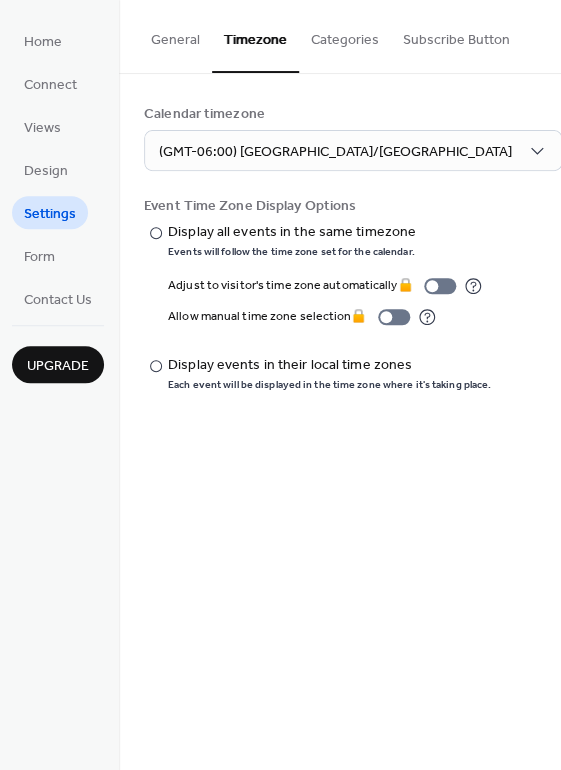 click on "General" at bounding box center [175, 35] 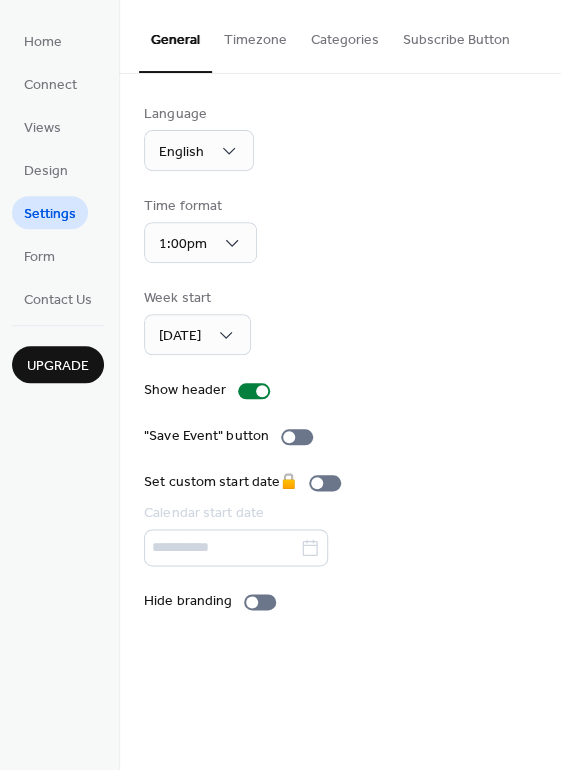 click on "Subscribe Button" at bounding box center (456, 35) 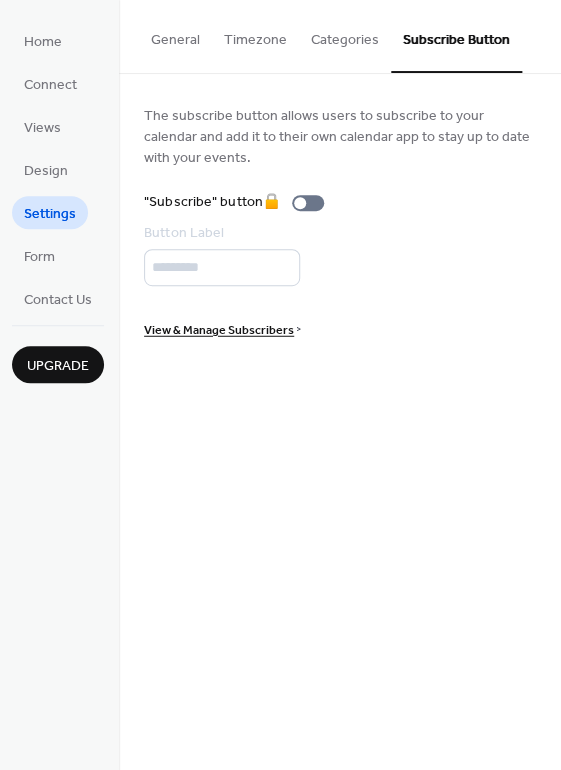click on "General" at bounding box center (175, 35) 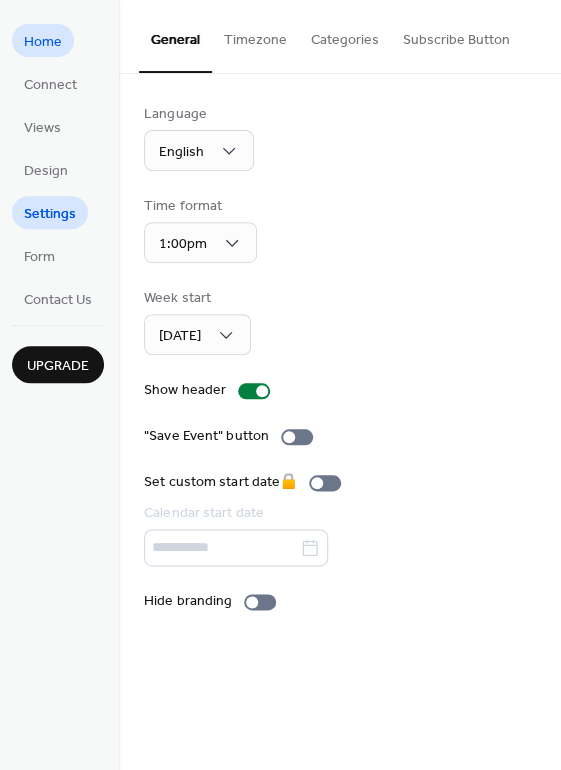 click on "Home" at bounding box center (43, 42) 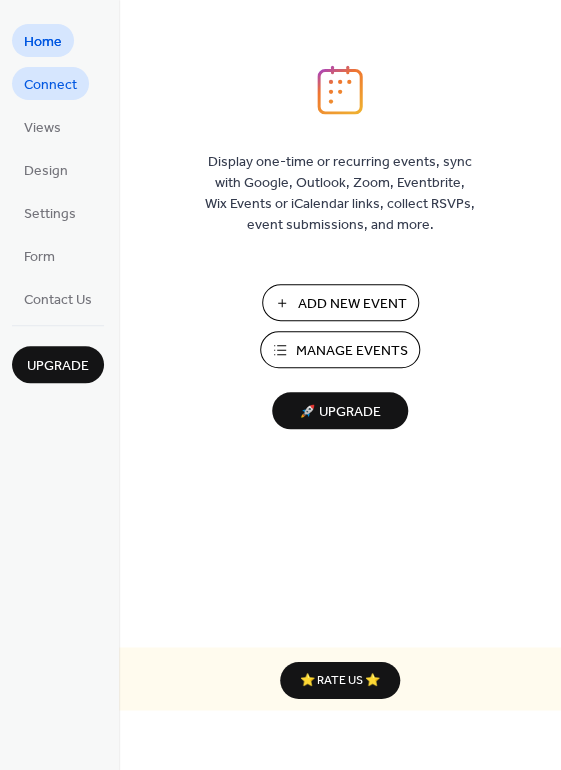 click on "Connect" at bounding box center (50, 85) 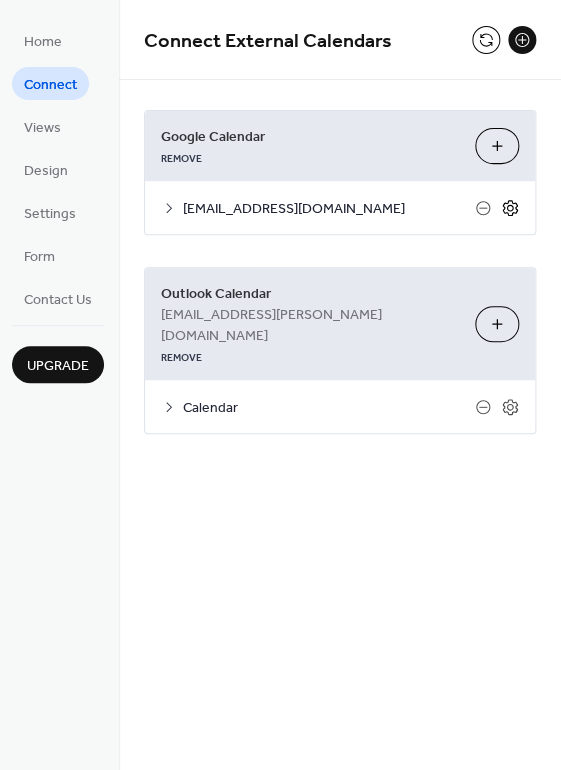 click 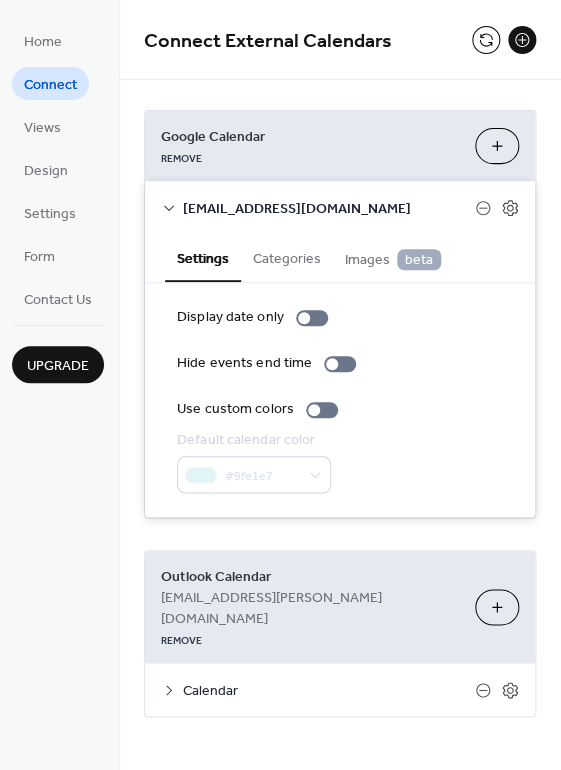 click on "Categories" at bounding box center [287, 257] 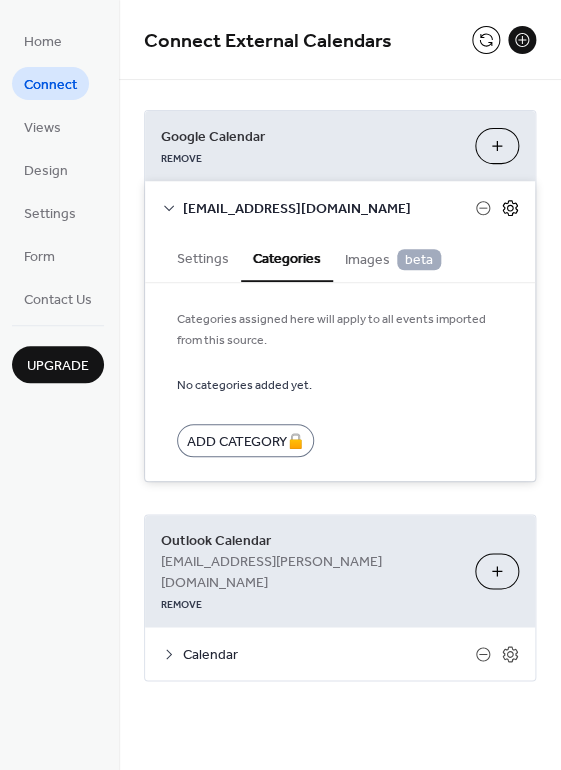 click 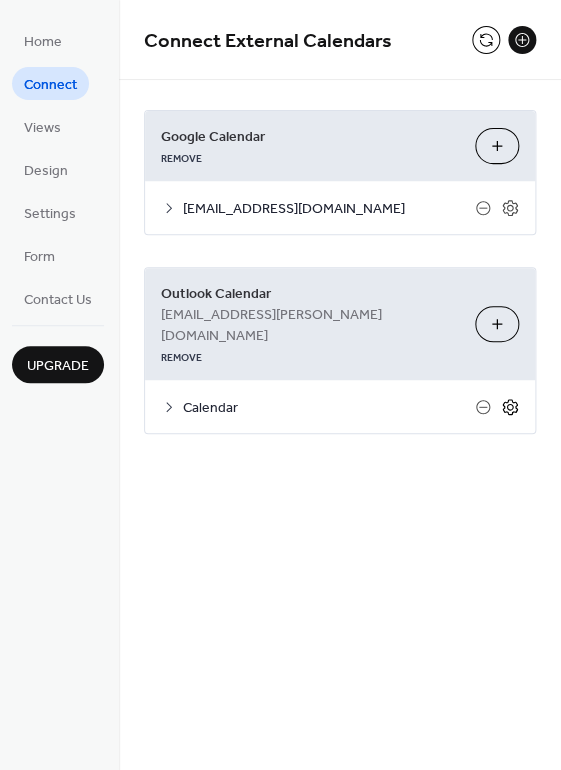 click 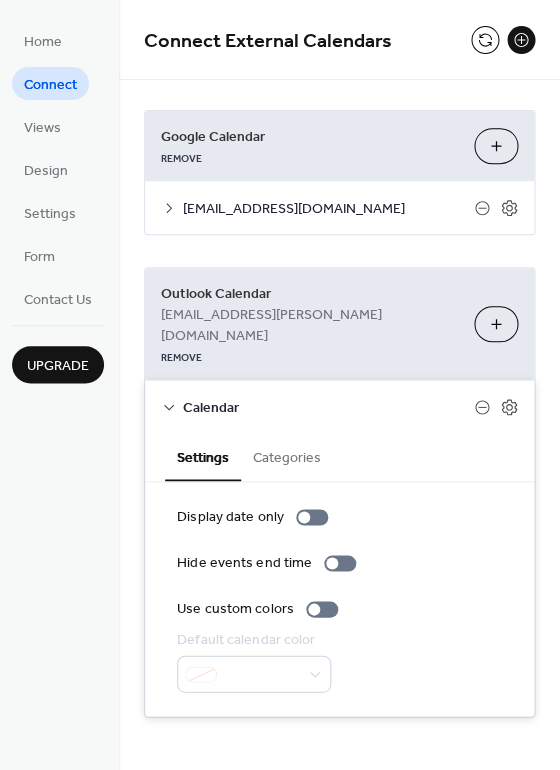 click on "Categories" at bounding box center [287, 456] 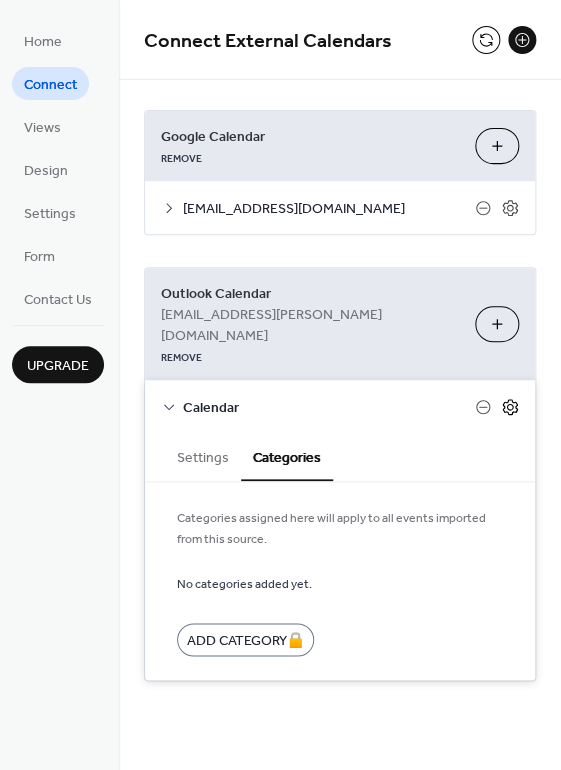 click 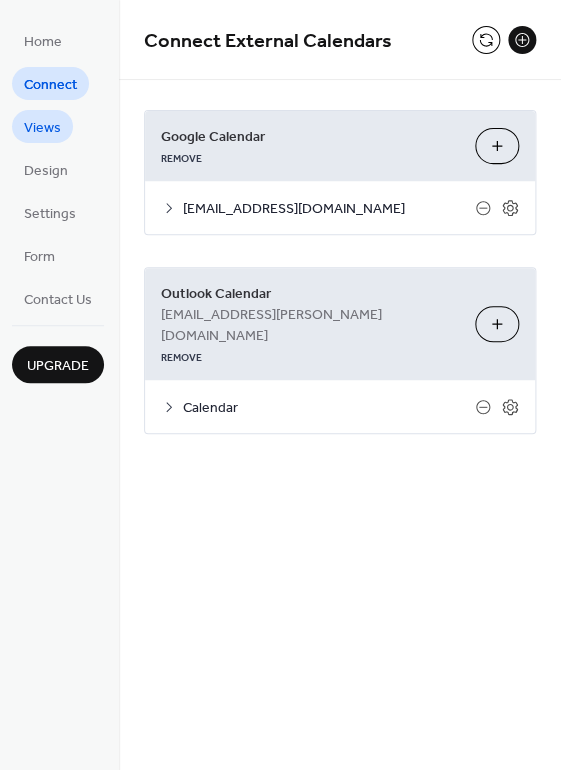 click on "Views" at bounding box center (42, 128) 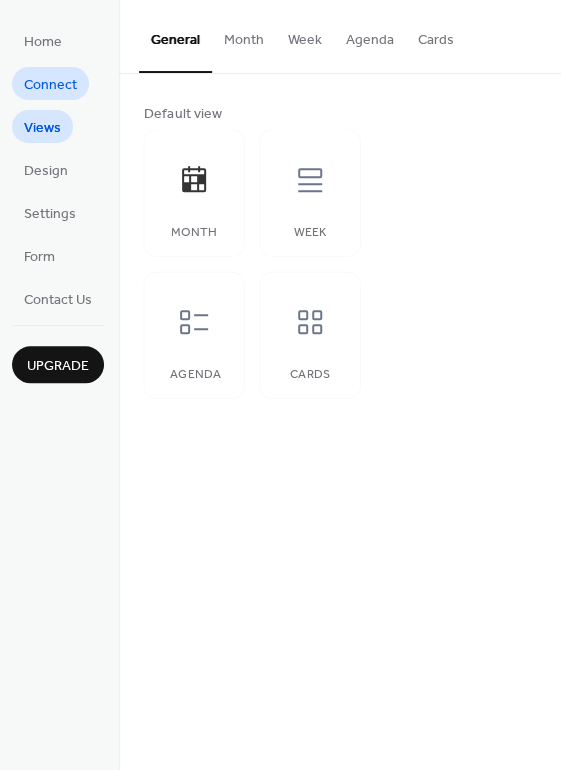 click on "Connect" at bounding box center (50, 85) 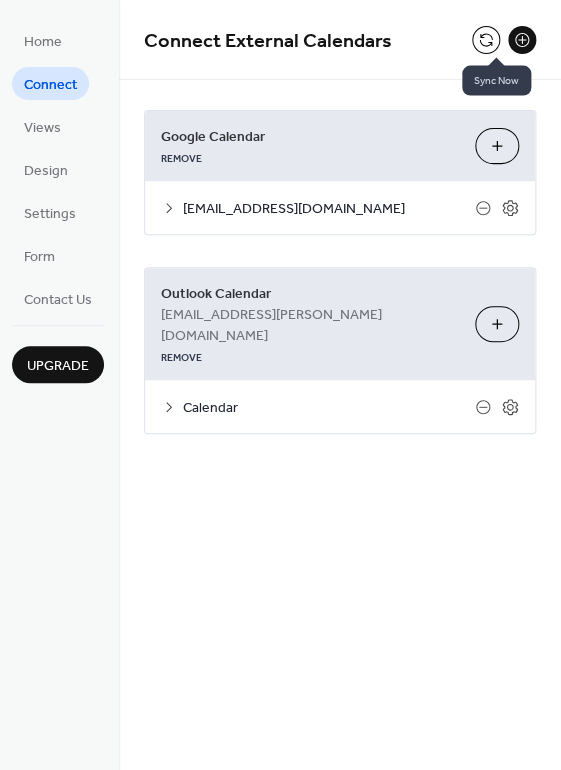 click at bounding box center (486, 40) 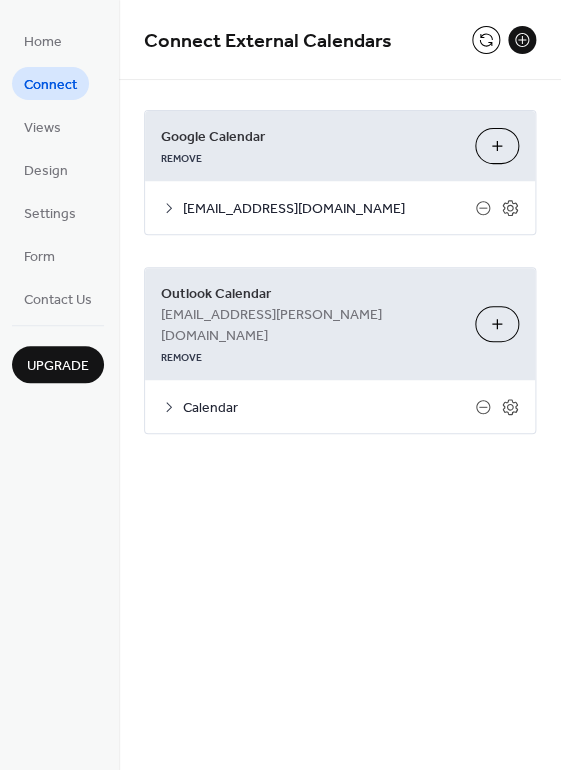 click 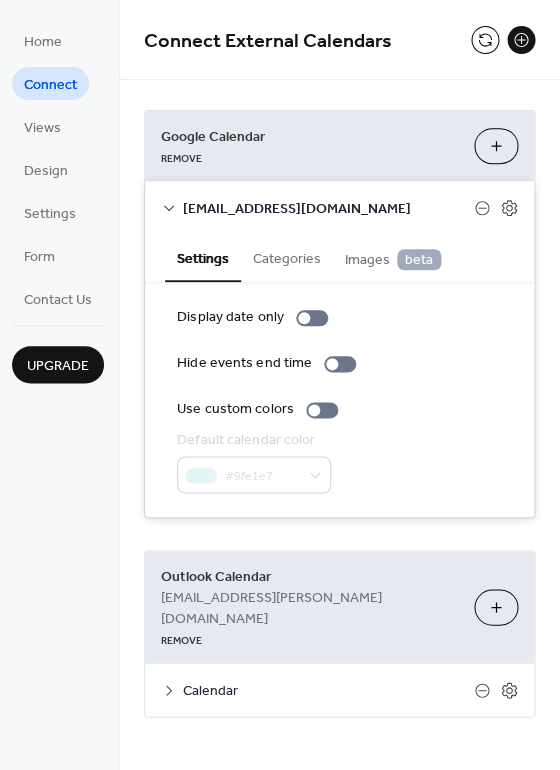 click 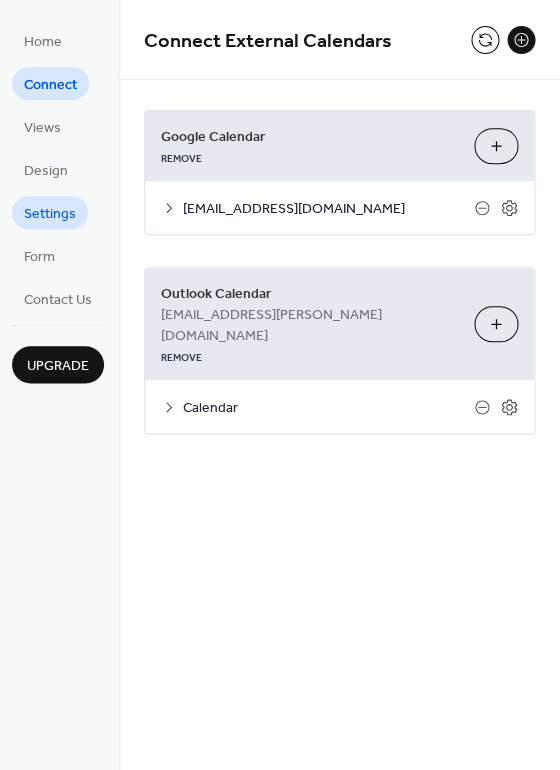 click on "Settings" at bounding box center [50, 214] 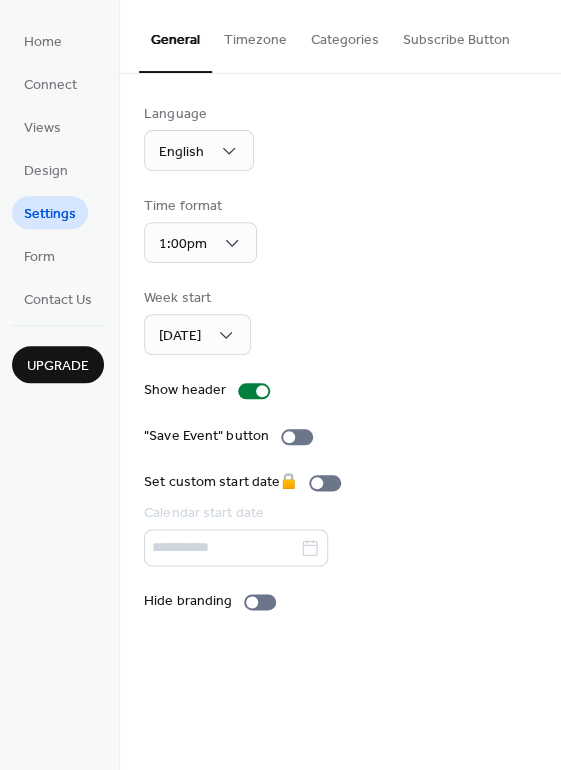 click on "Timezone" at bounding box center (255, 35) 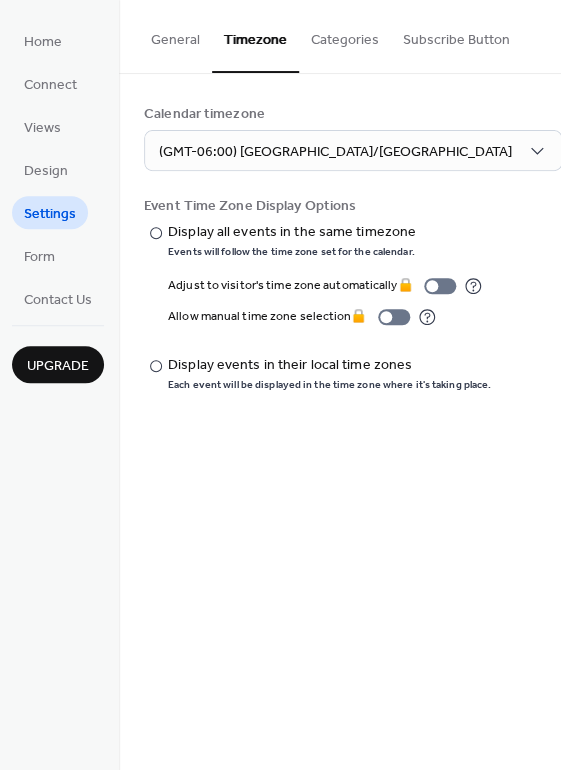 click on "Categories" at bounding box center (345, 35) 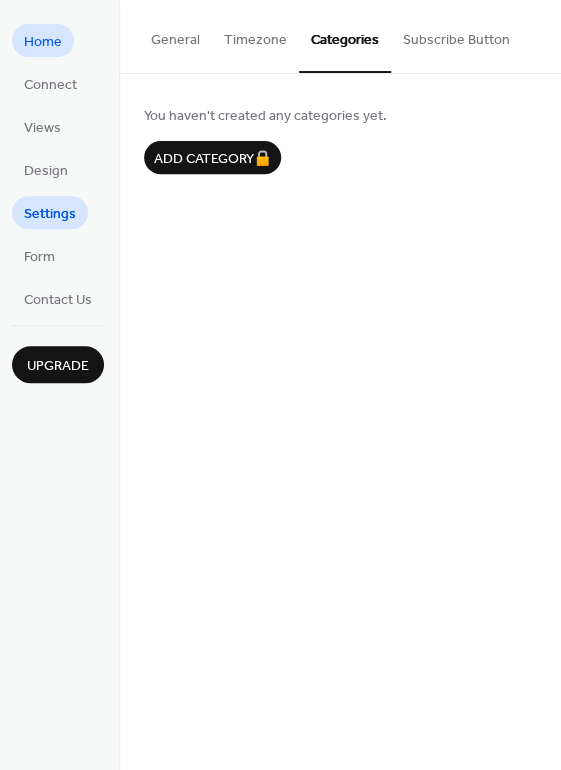 click on "Home" at bounding box center [43, 42] 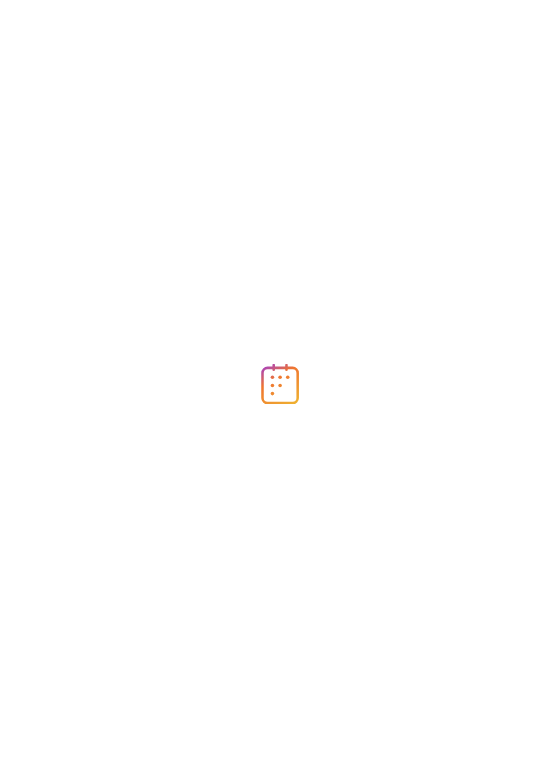 scroll, scrollTop: 0, scrollLeft: 0, axis: both 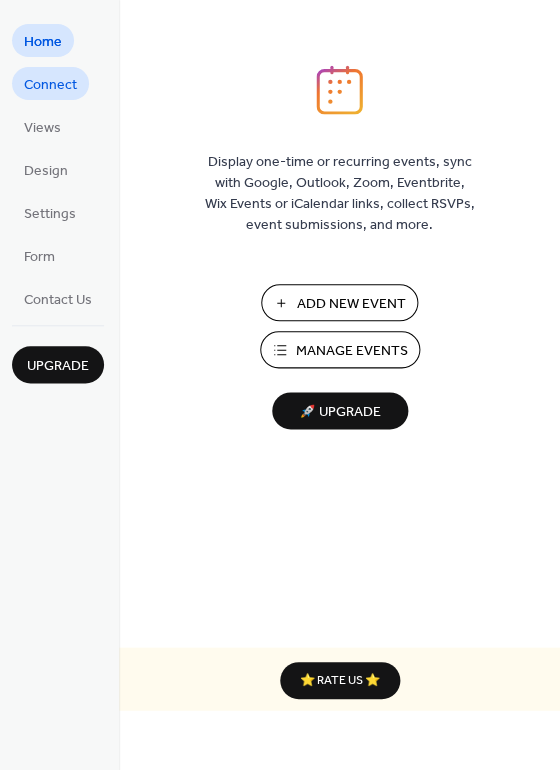 click on "Connect" at bounding box center [50, 85] 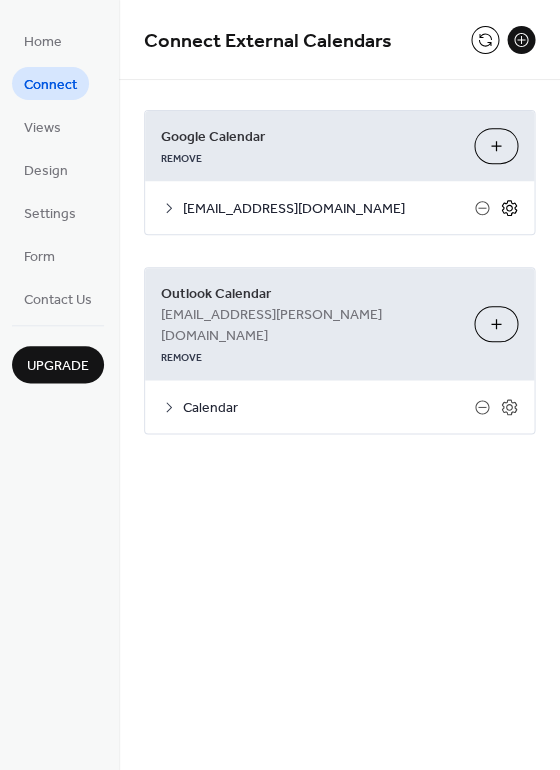 click 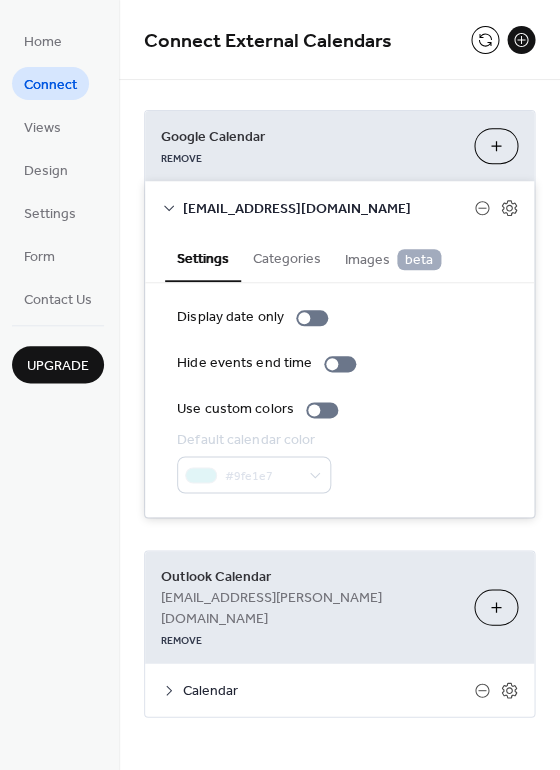 click on "Display date only" at bounding box center (339, 317) 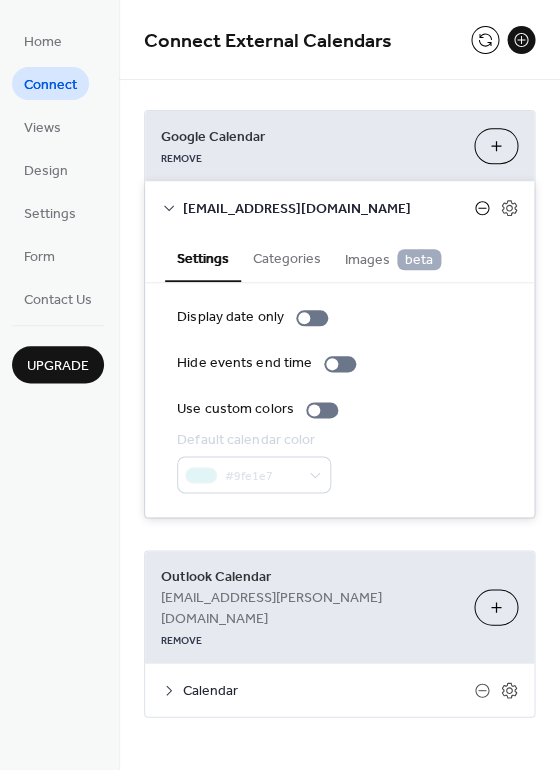 click 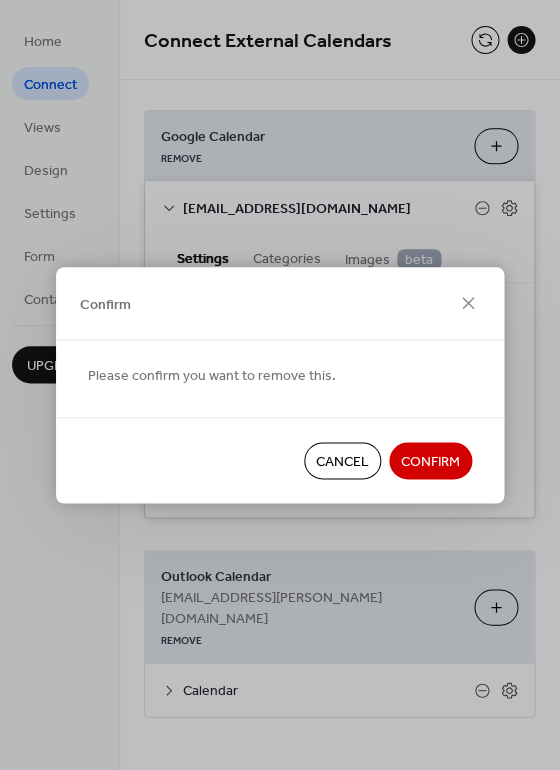 click on "Cancel" at bounding box center (342, 462) 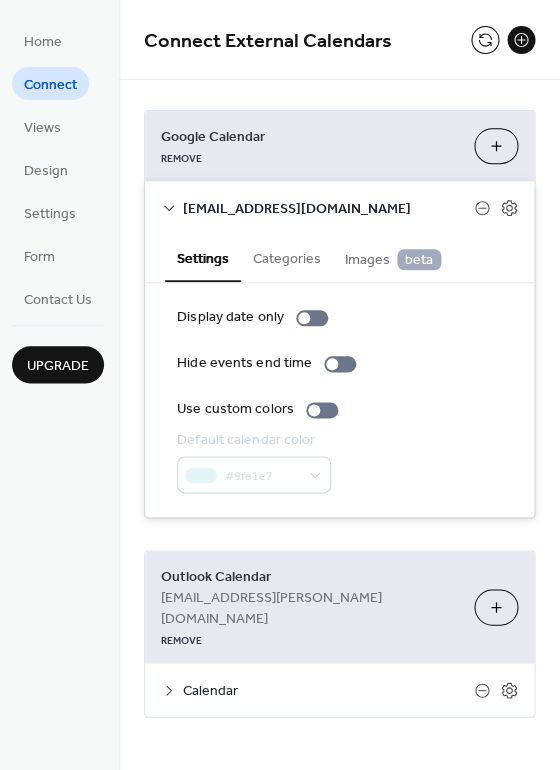 click on "Display date only" at bounding box center (339, 317) 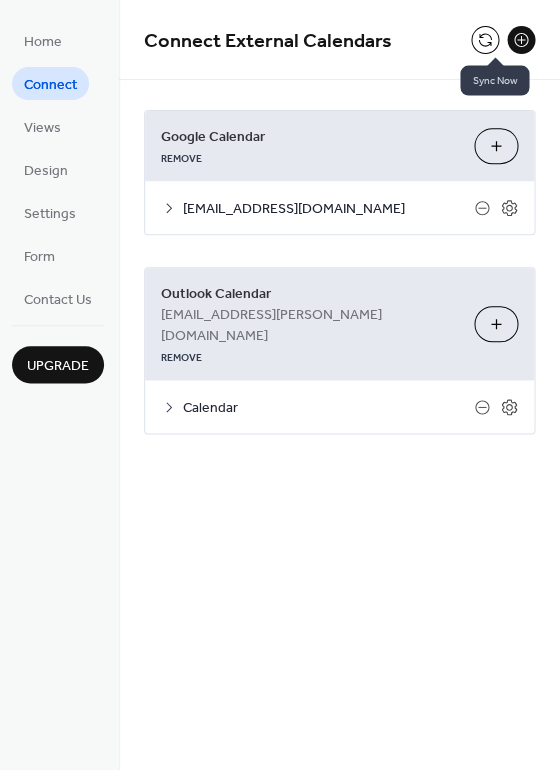 click at bounding box center (485, 40) 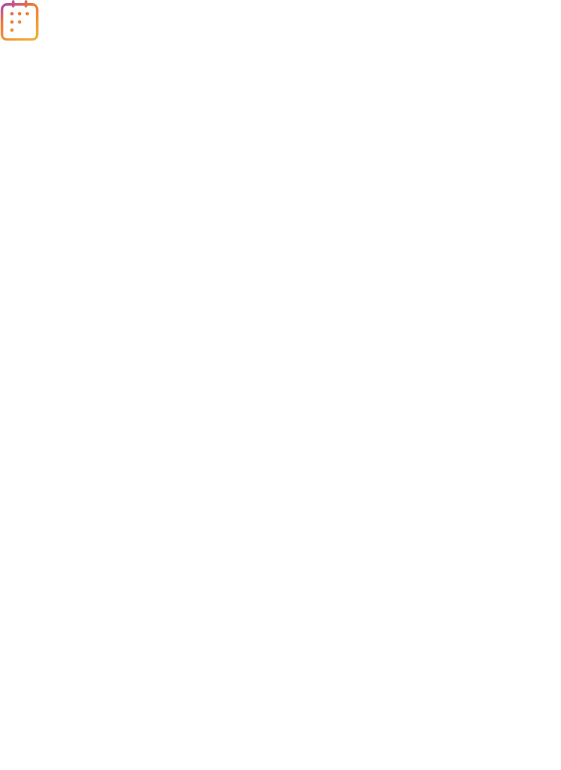 scroll, scrollTop: 0, scrollLeft: 0, axis: both 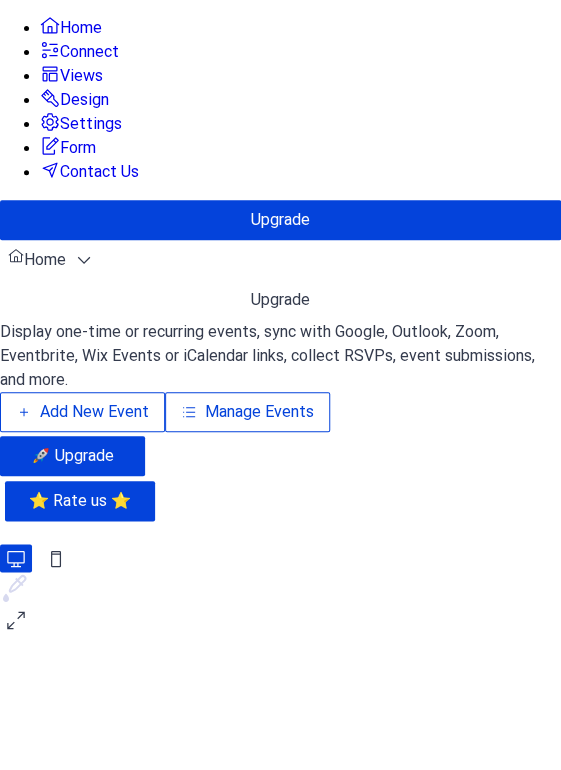 click on "Connect" at bounding box center (89, 52) 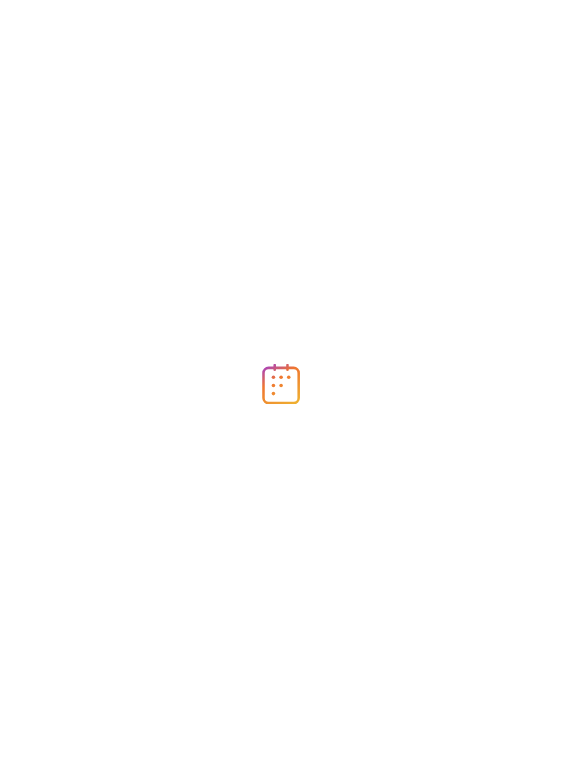 scroll, scrollTop: 0, scrollLeft: 0, axis: both 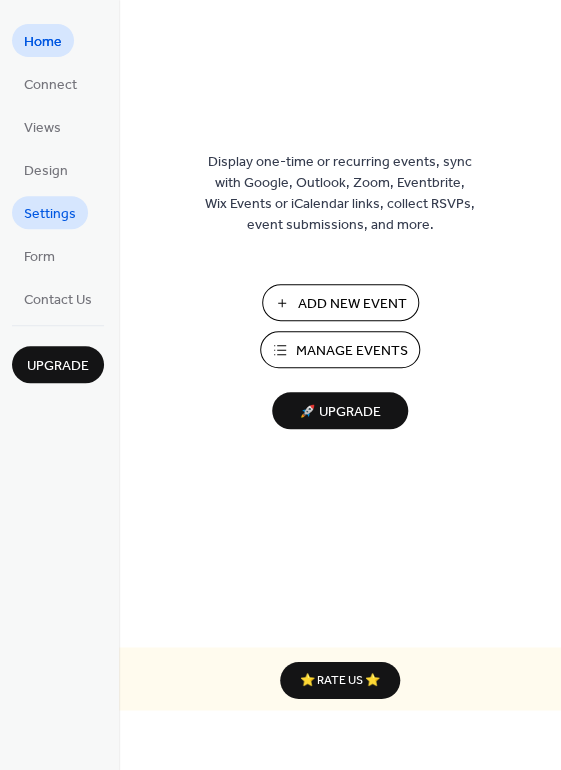 click on "Settings" at bounding box center (50, 214) 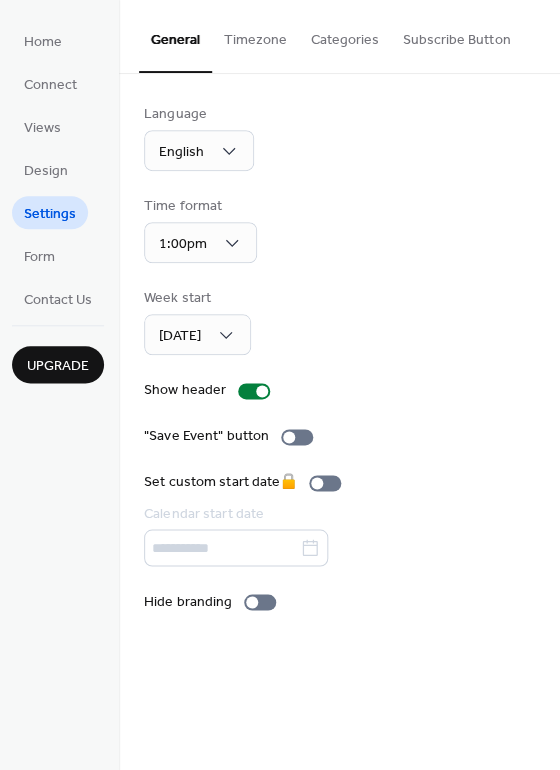 click on "Timezone" at bounding box center [255, 35] 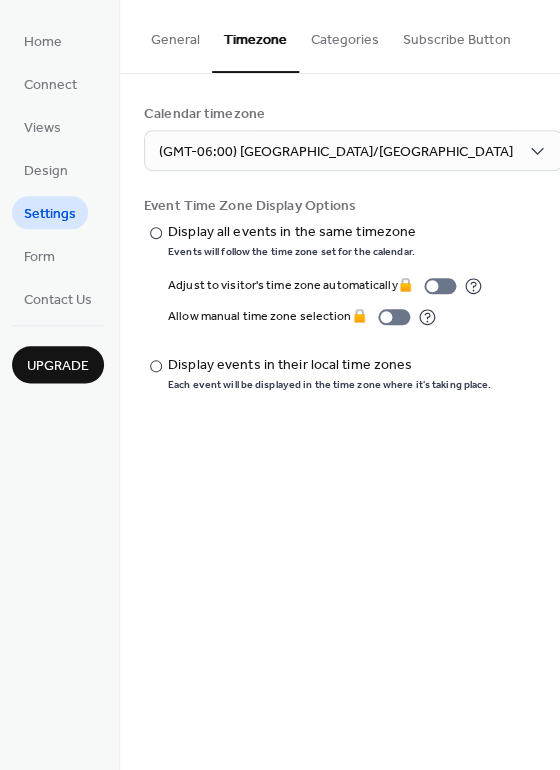 click on "Categories" at bounding box center (345, 35) 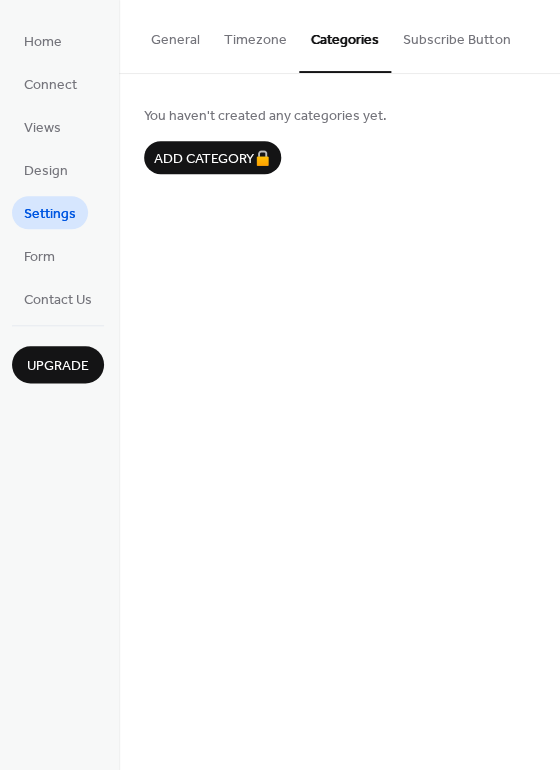 click on "Subscribe Button" at bounding box center (456, 35) 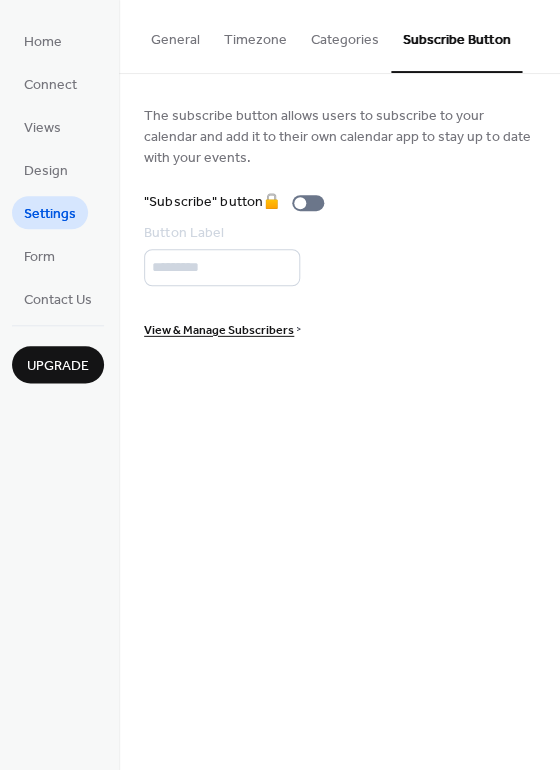 click on "General" at bounding box center (175, 35) 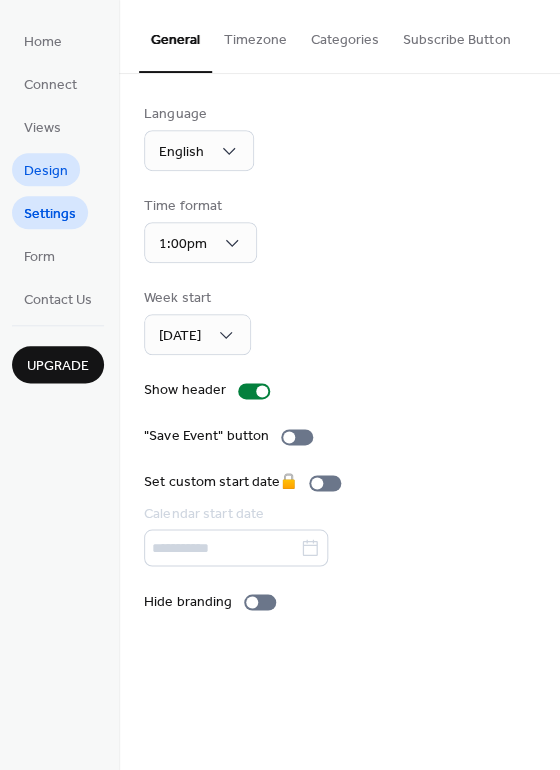 click on "Design" at bounding box center [46, 171] 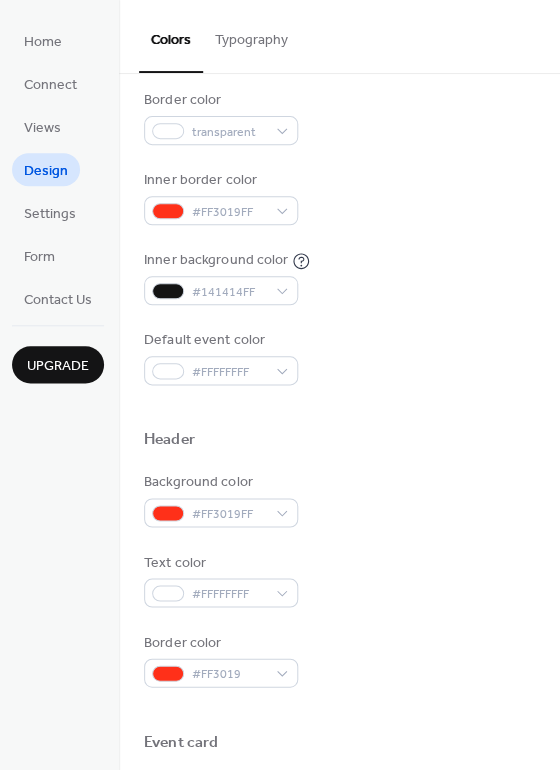 scroll, scrollTop: 333, scrollLeft: 0, axis: vertical 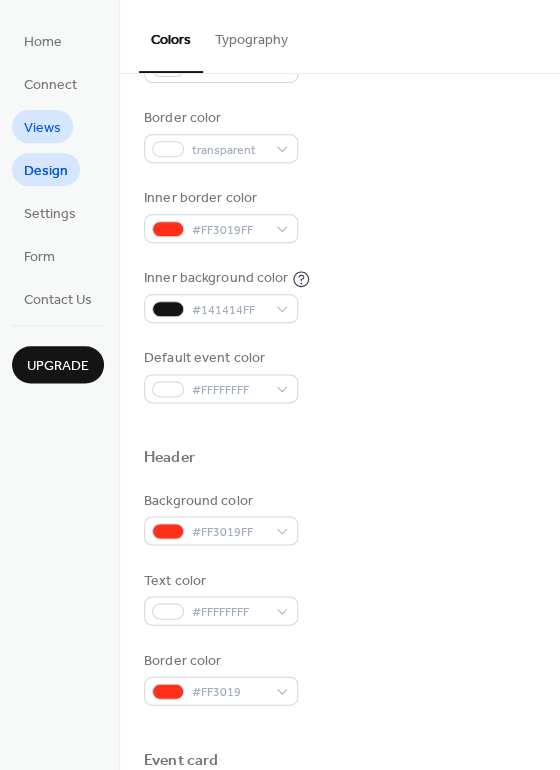 click on "Views" at bounding box center (42, 128) 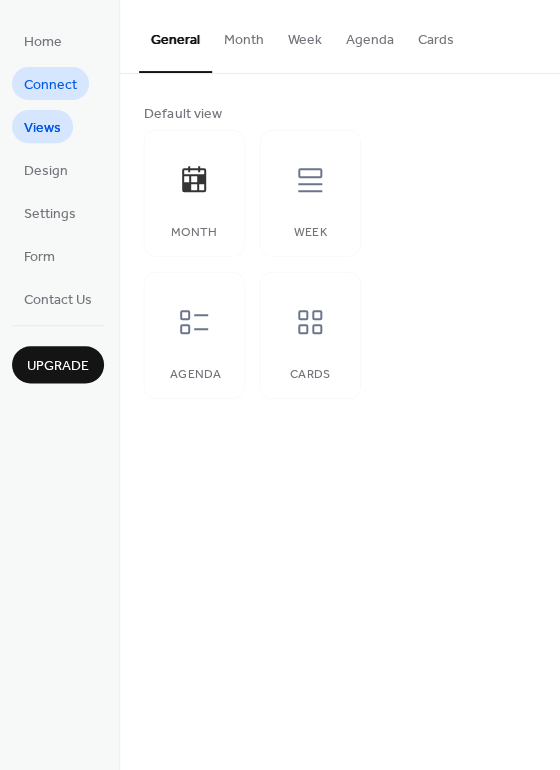 click on "Connect" at bounding box center [50, 85] 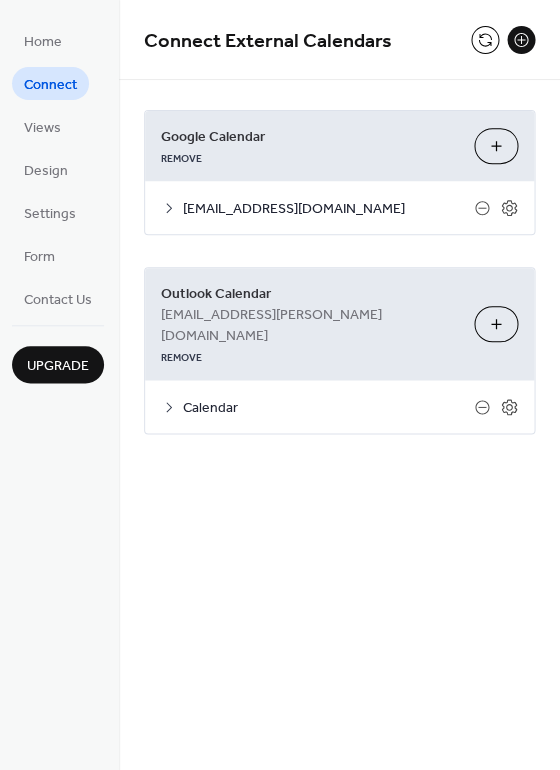 click on "Choose Calendars" at bounding box center (496, 146) 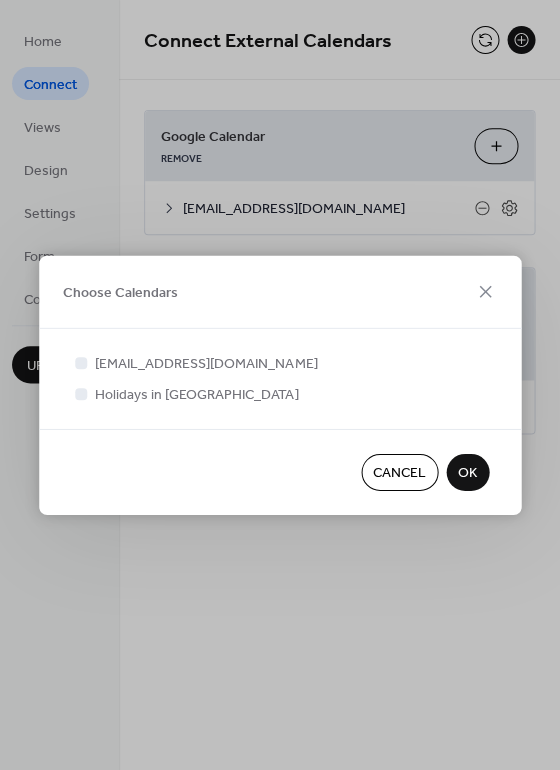 click on "OK" at bounding box center [467, 473] 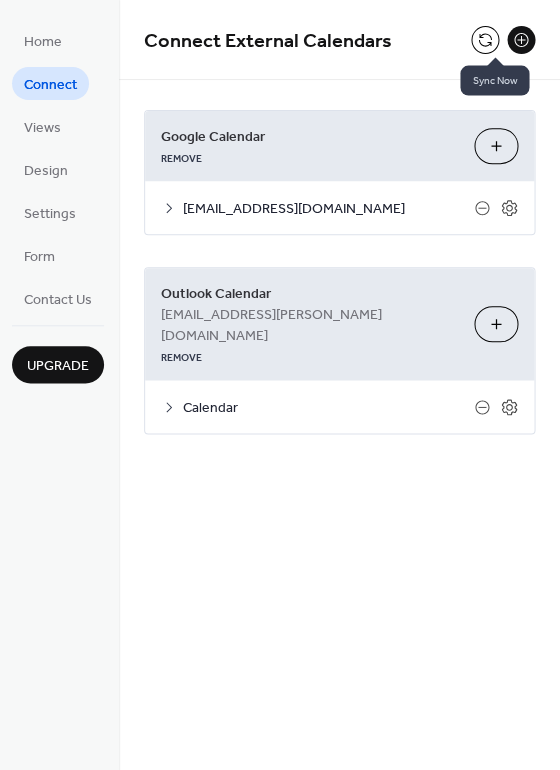 click at bounding box center [485, 40] 